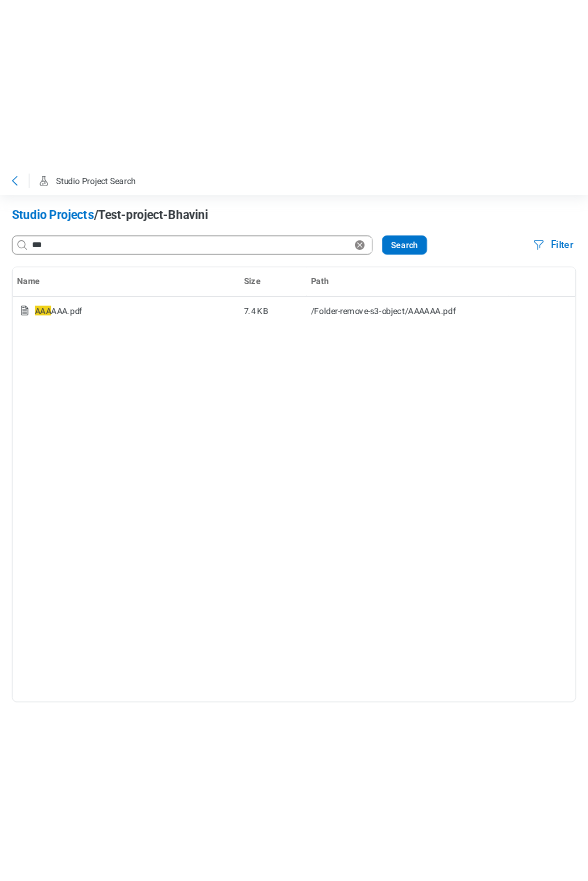 scroll, scrollTop: 0, scrollLeft: 0, axis: both 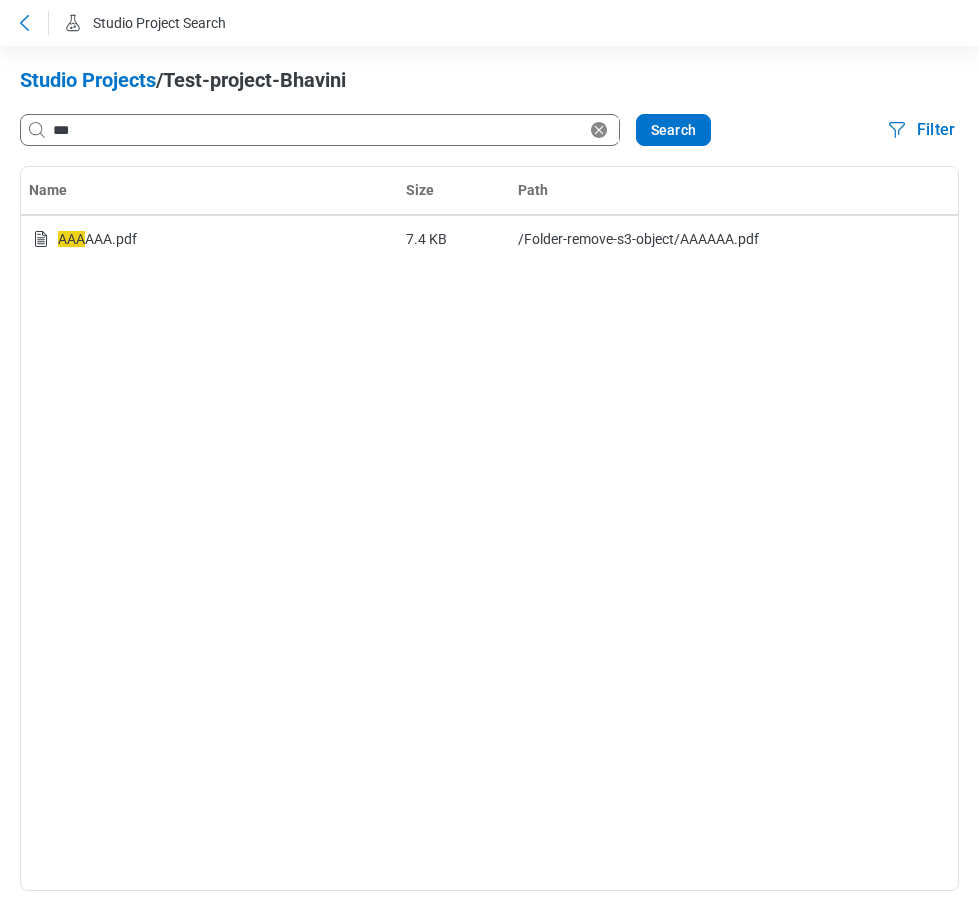 click 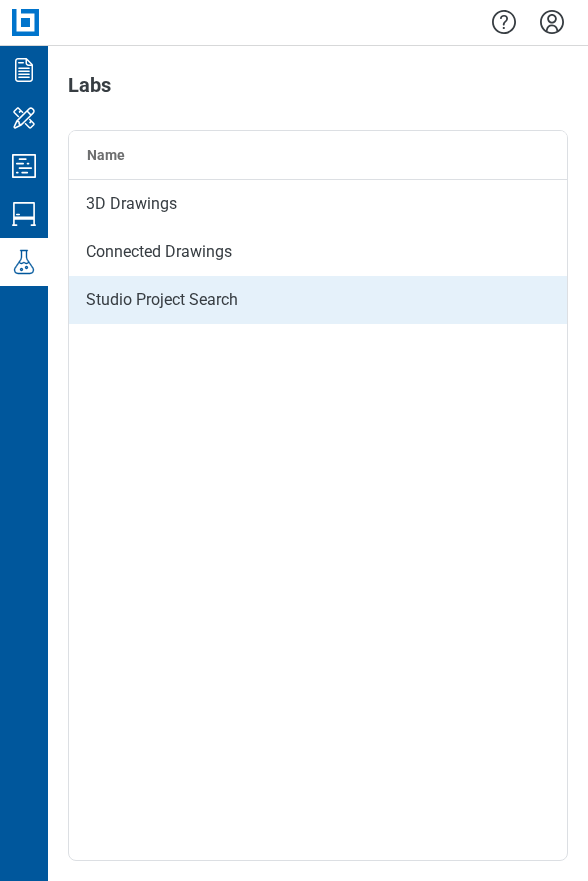 click on "Studio Project Search" at bounding box center [318, 300] 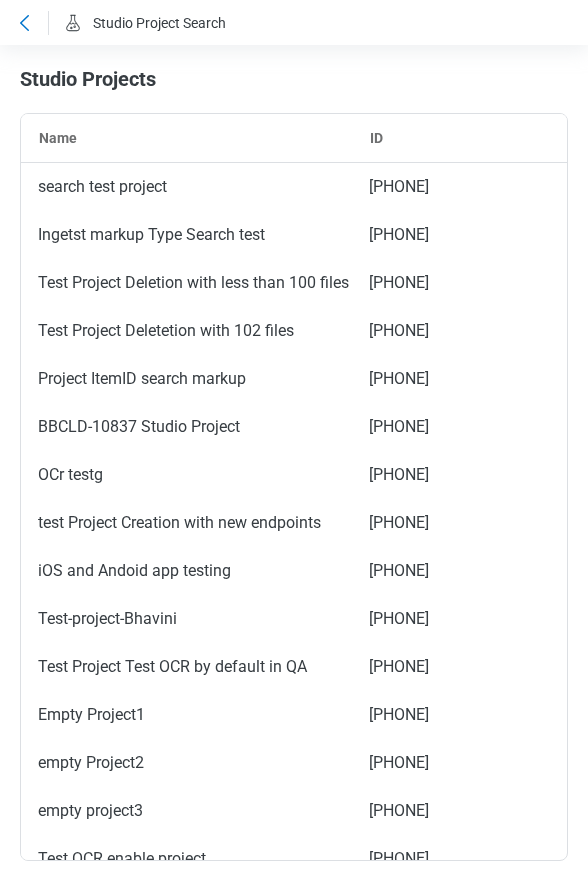 scroll, scrollTop: 407, scrollLeft: 0, axis: vertical 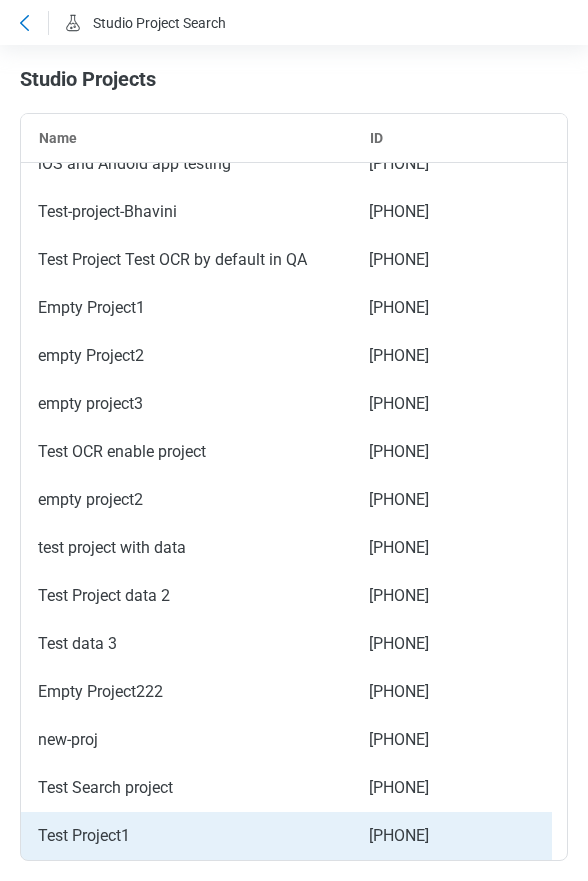 click on "Test Project1" at bounding box center [186, 836] 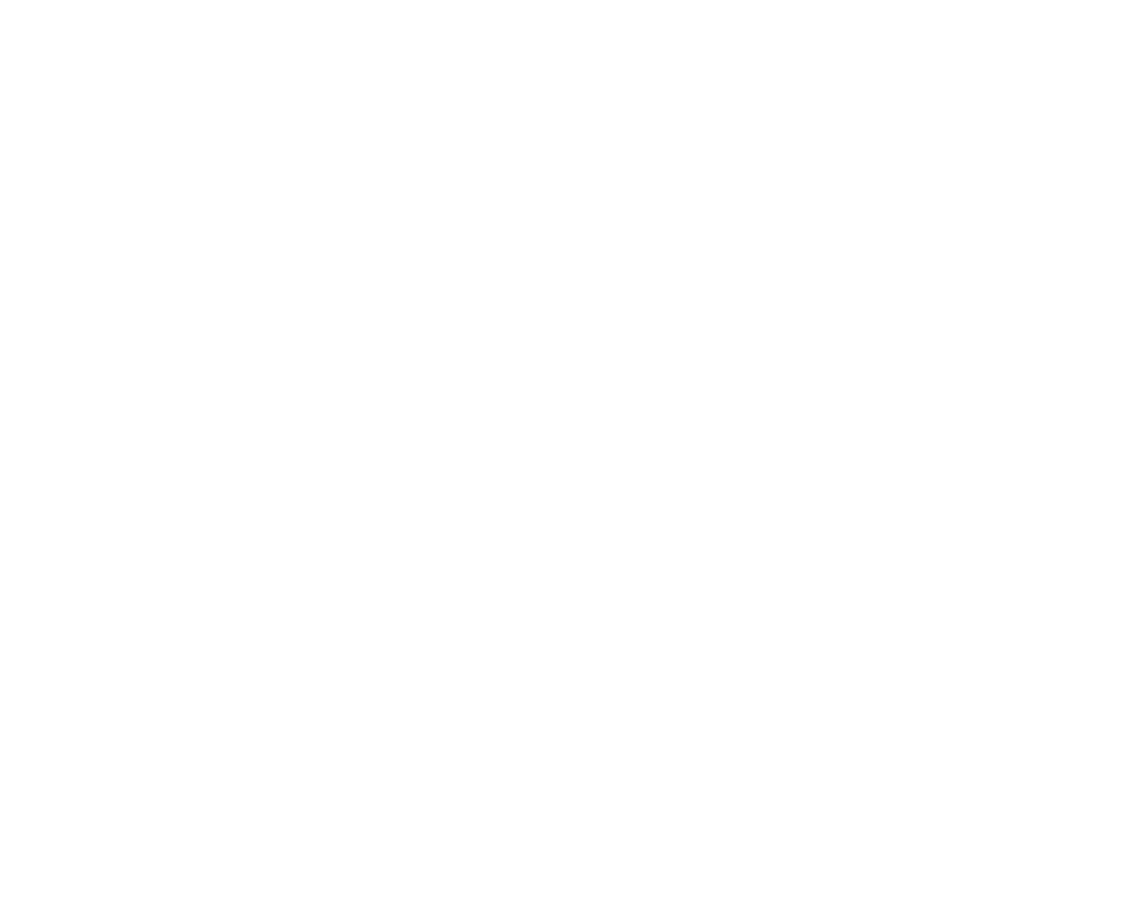 scroll, scrollTop: 0, scrollLeft: 0, axis: both 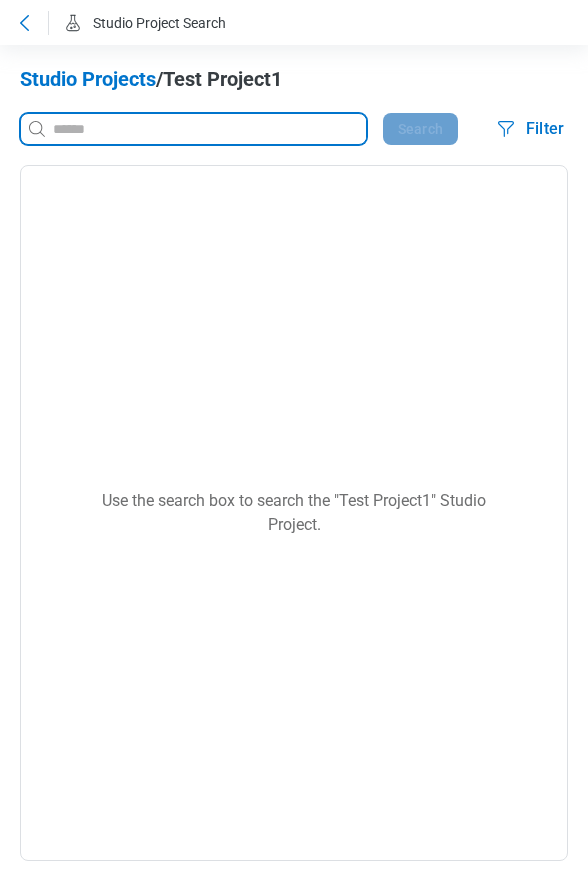 drag, startPoint x: 86, startPoint y: 130, endPoint x: 114, endPoint y: 111, distance: 33.83785 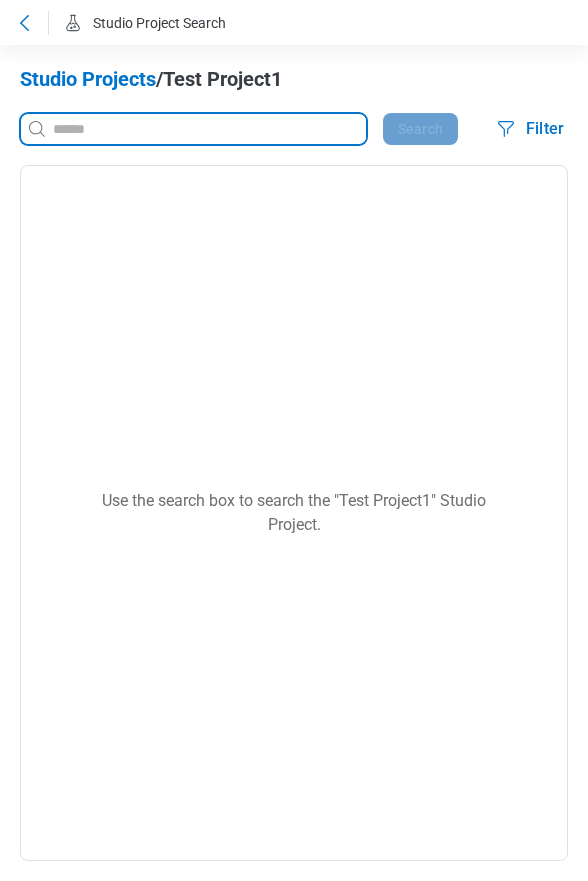 click at bounding box center [207, 129] 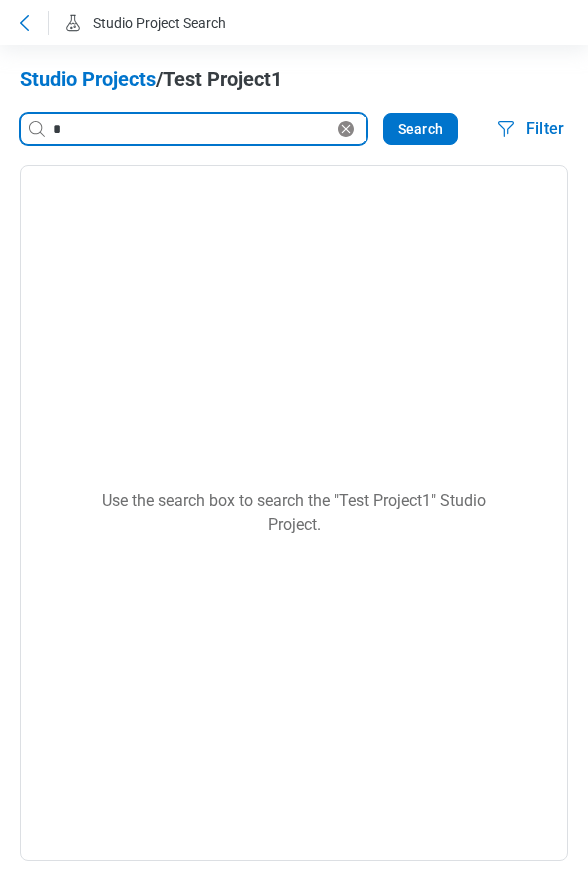 type on "*" 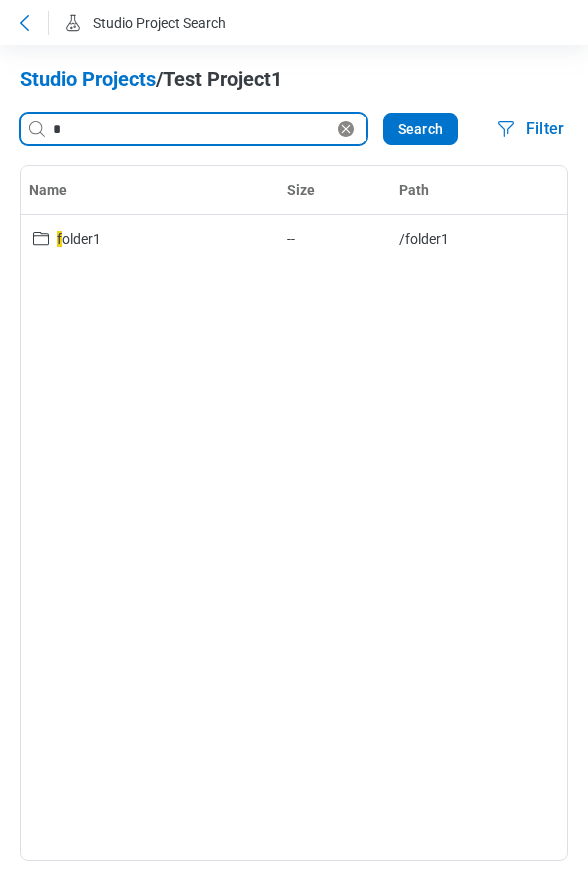 drag, startPoint x: 89, startPoint y: 129, endPoint x: 85, endPoint y: 116, distance: 13.601471 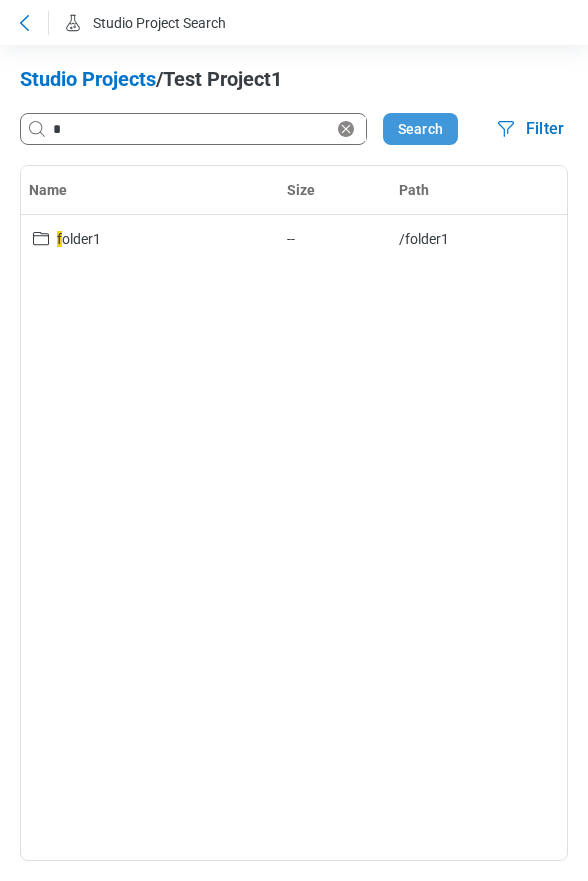 click on "Search" at bounding box center [420, 129] 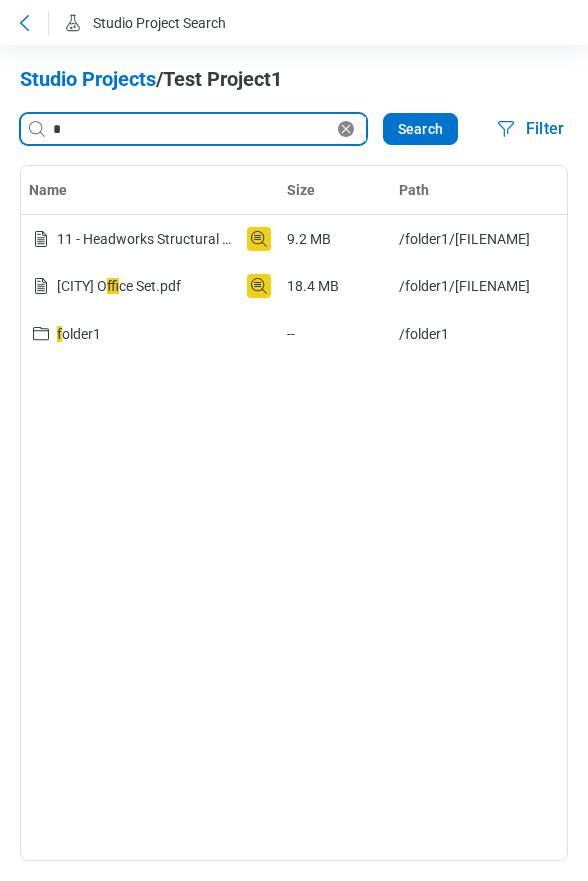 click on "*" at bounding box center (191, 129) 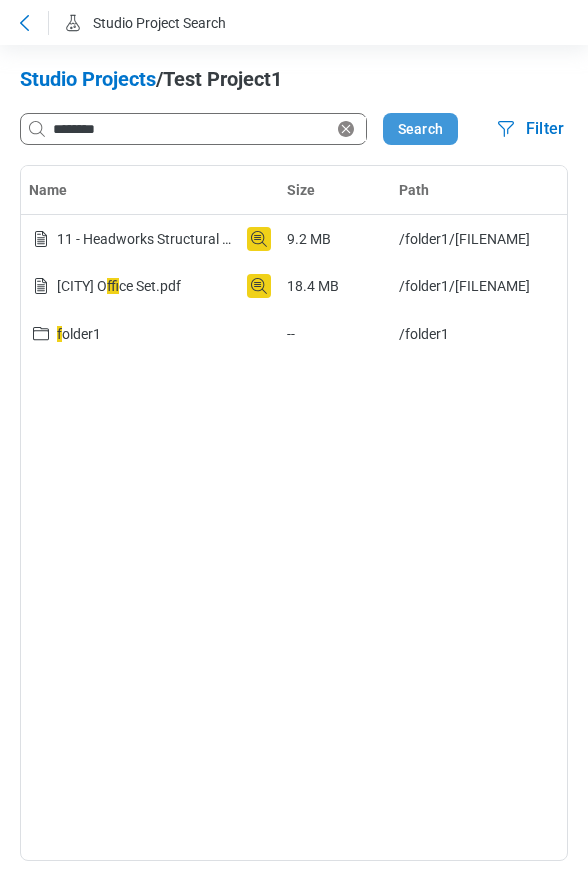 click on "Search" at bounding box center (420, 129) 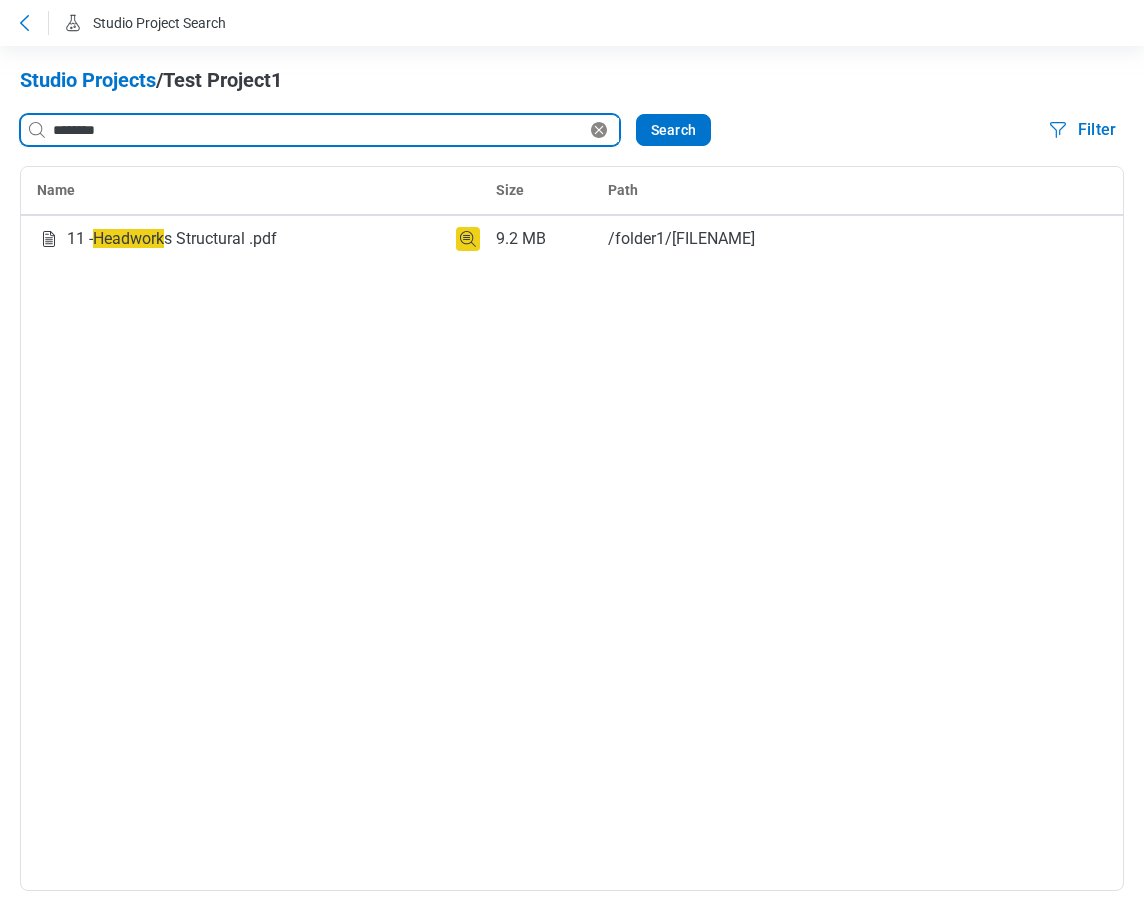 click on "********" at bounding box center (318, 130) 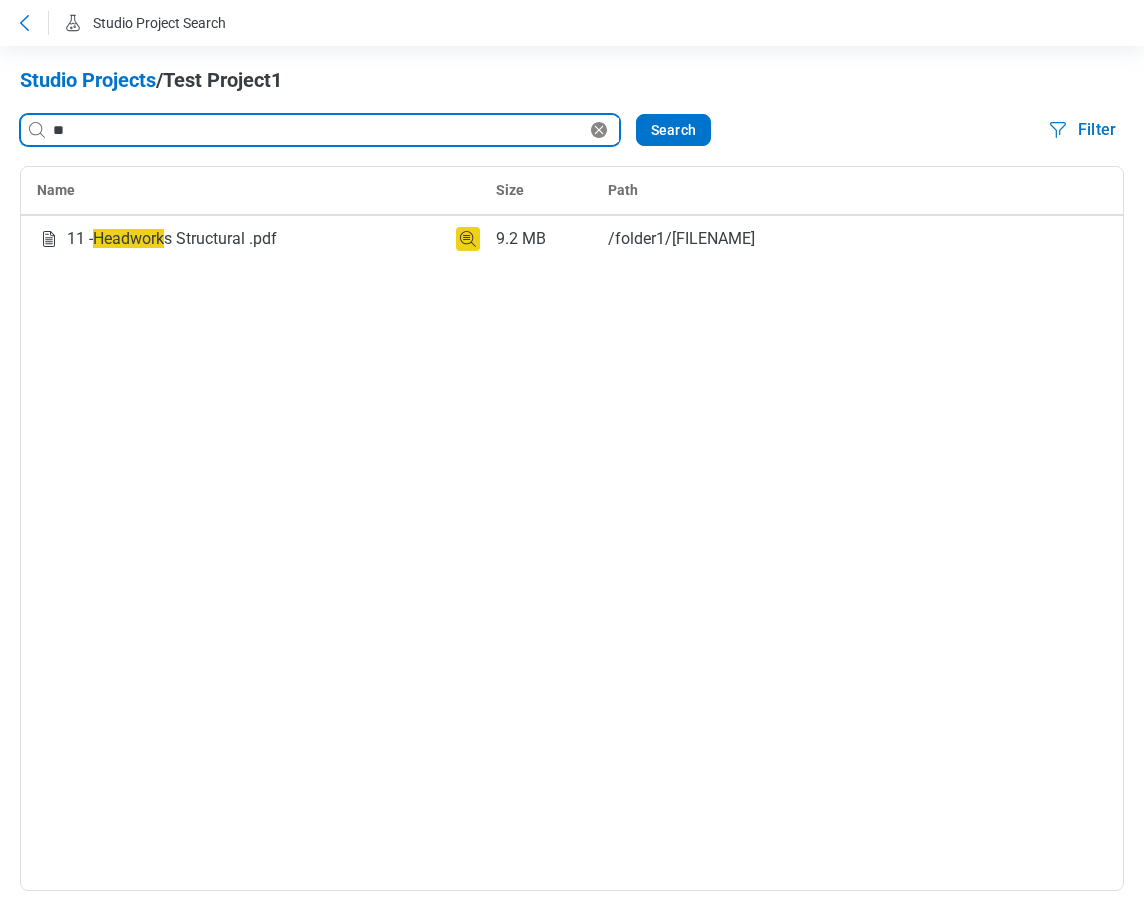 type on "*" 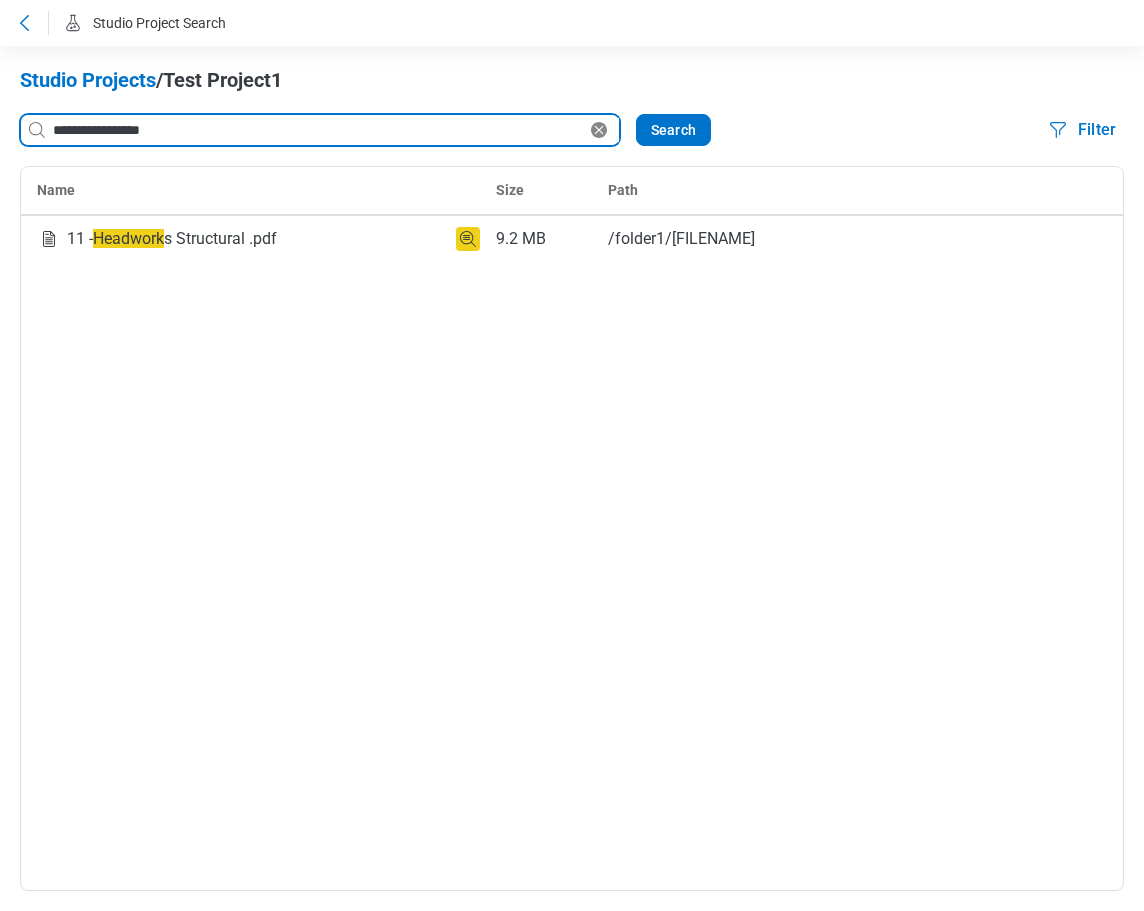 type on "**********" 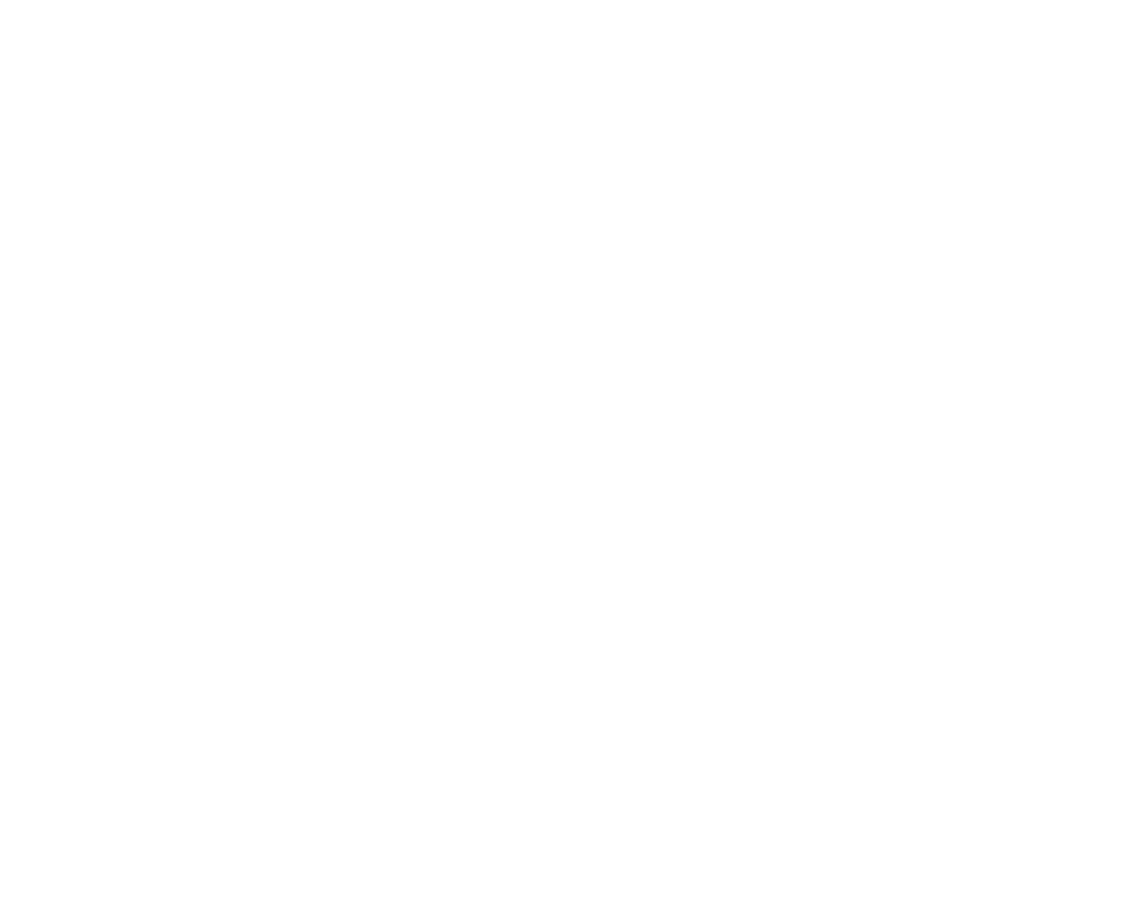 drag, startPoint x: 740, startPoint y: 275, endPoint x: 668, endPoint y: 267, distance: 72.443085 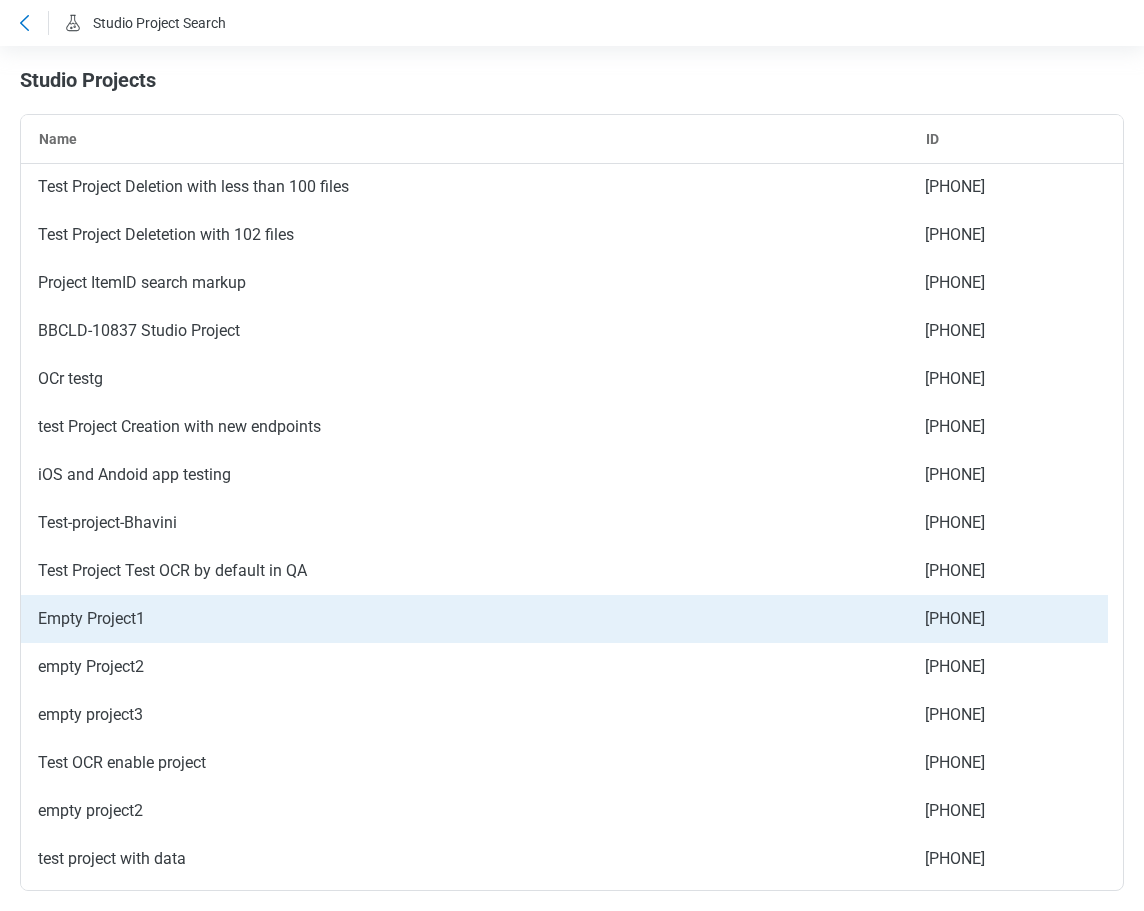 scroll, scrollTop: 100, scrollLeft: 0, axis: vertical 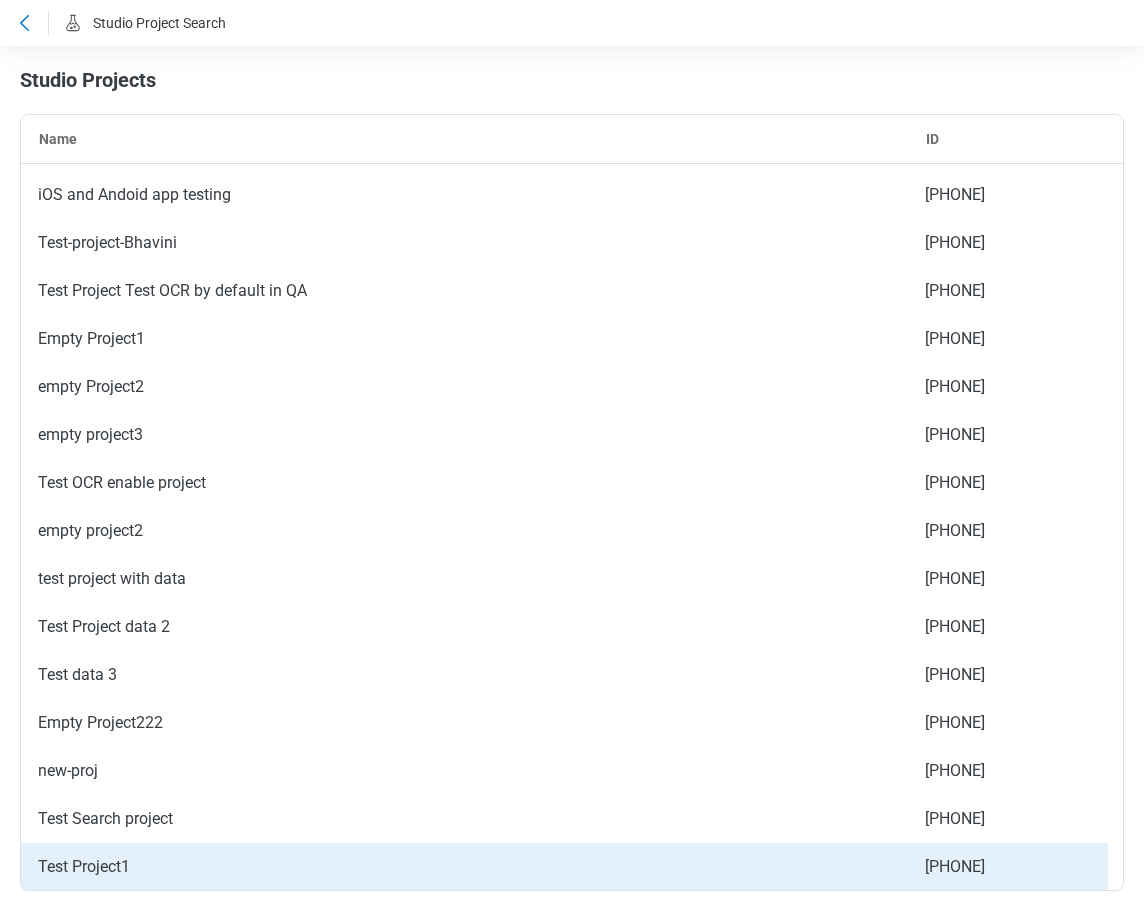 click on "Test Project1" at bounding box center [464, 867] 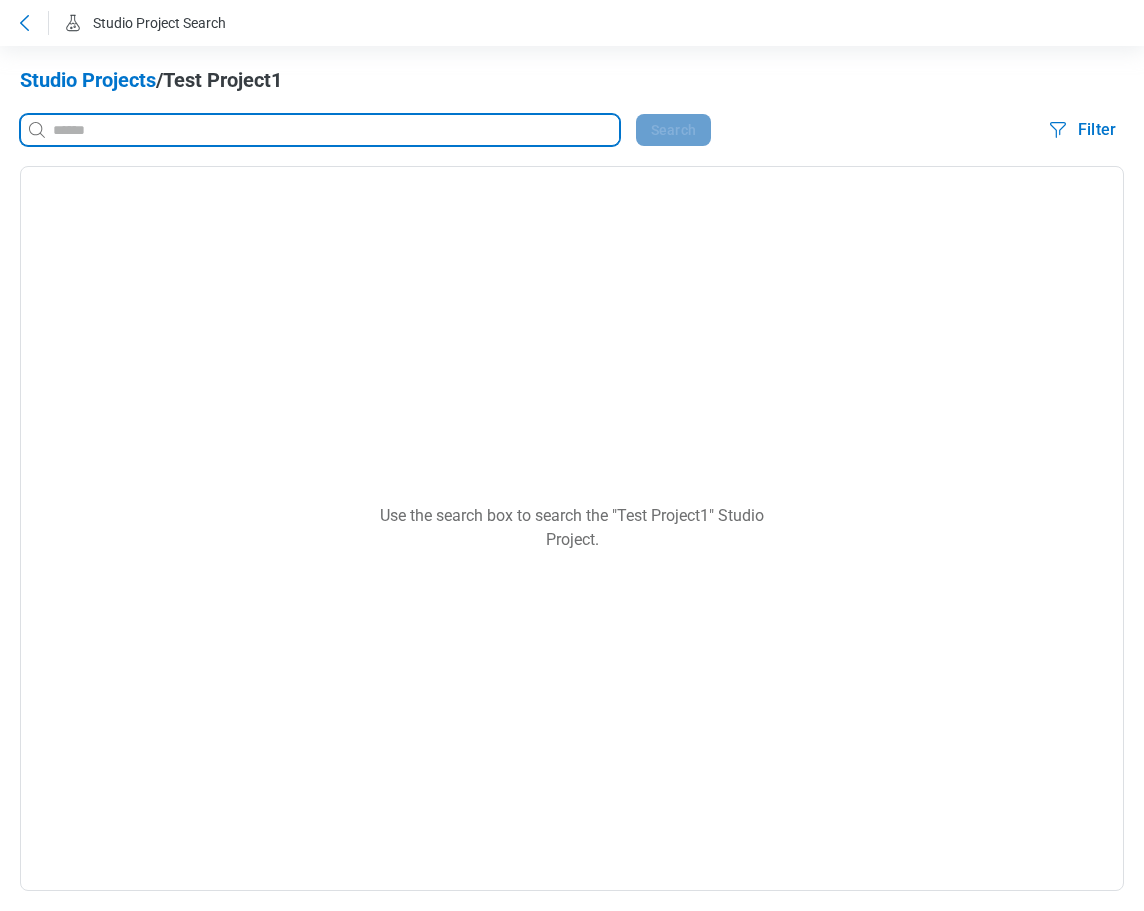 click at bounding box center (334, 130) 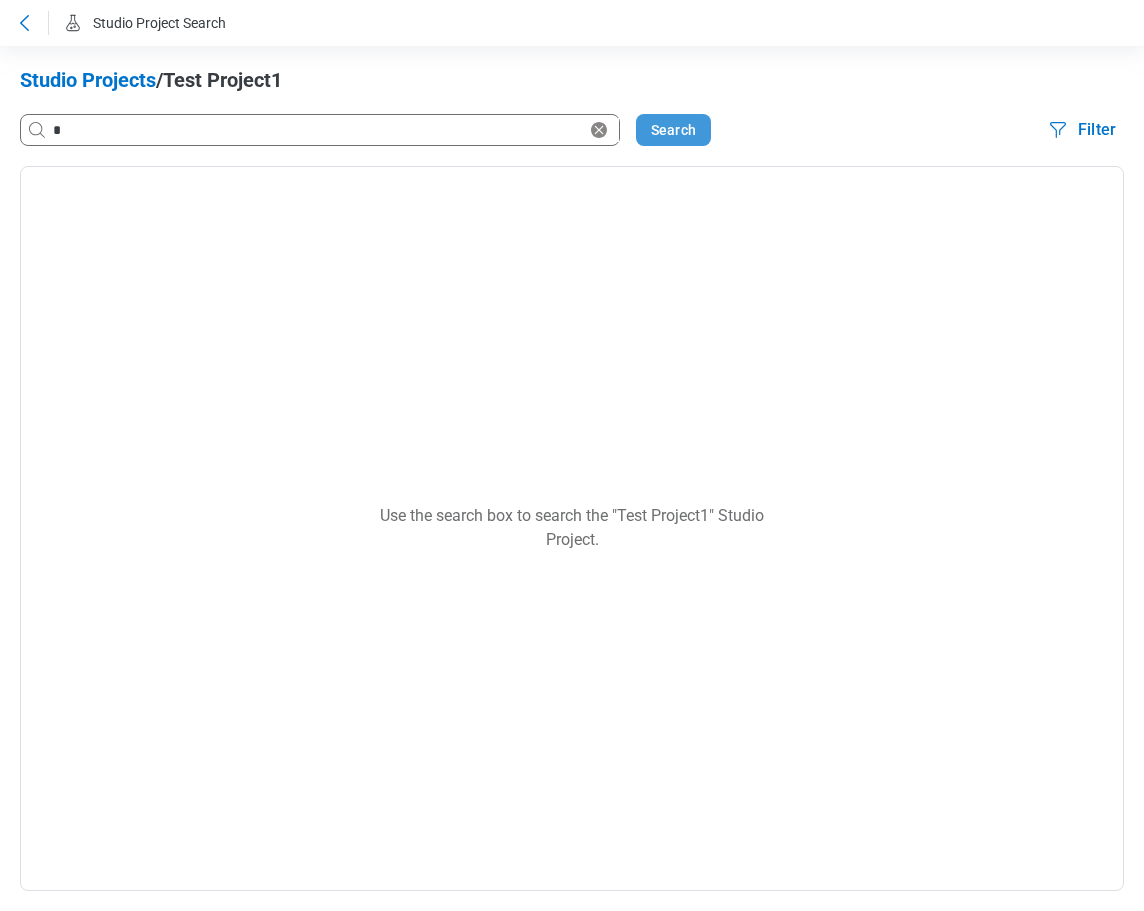 click on "Search" at bounding box center (673, 130) 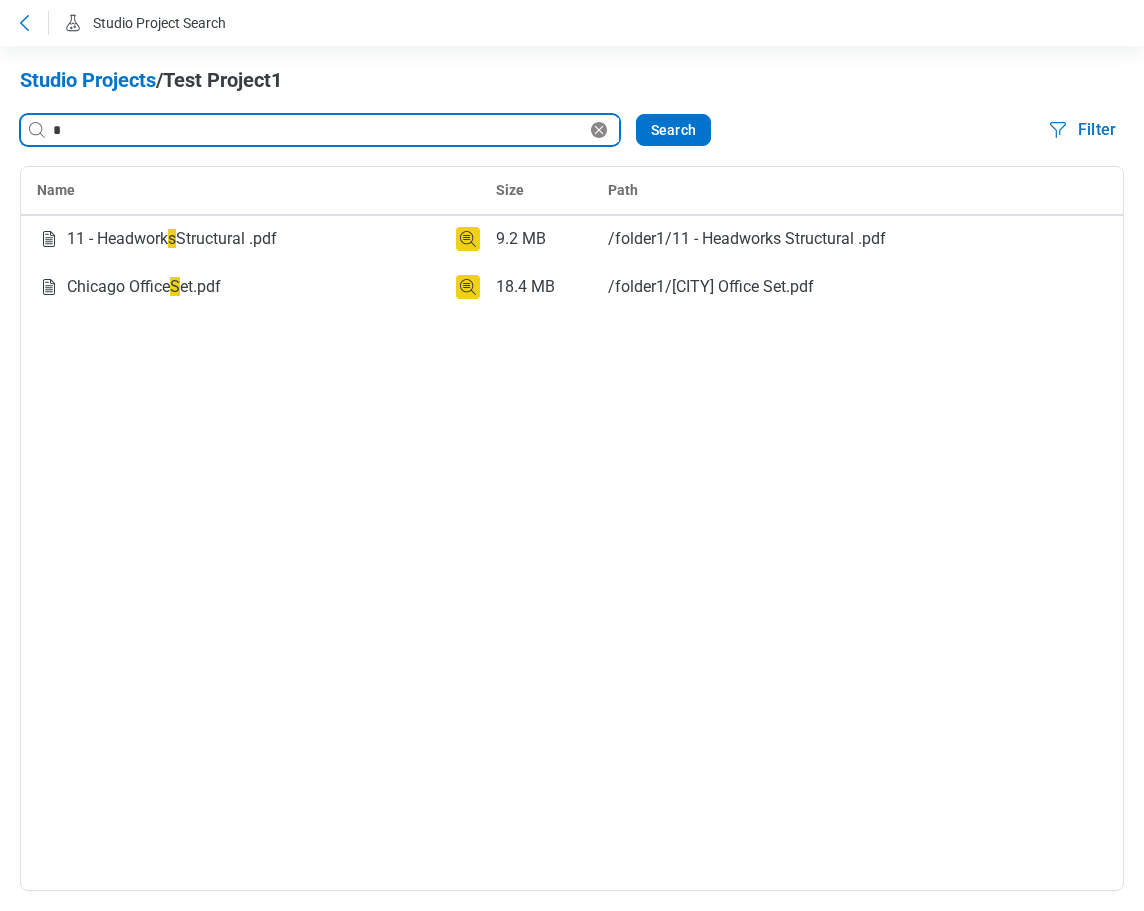 click on "*" at bounding box center (318, 130) 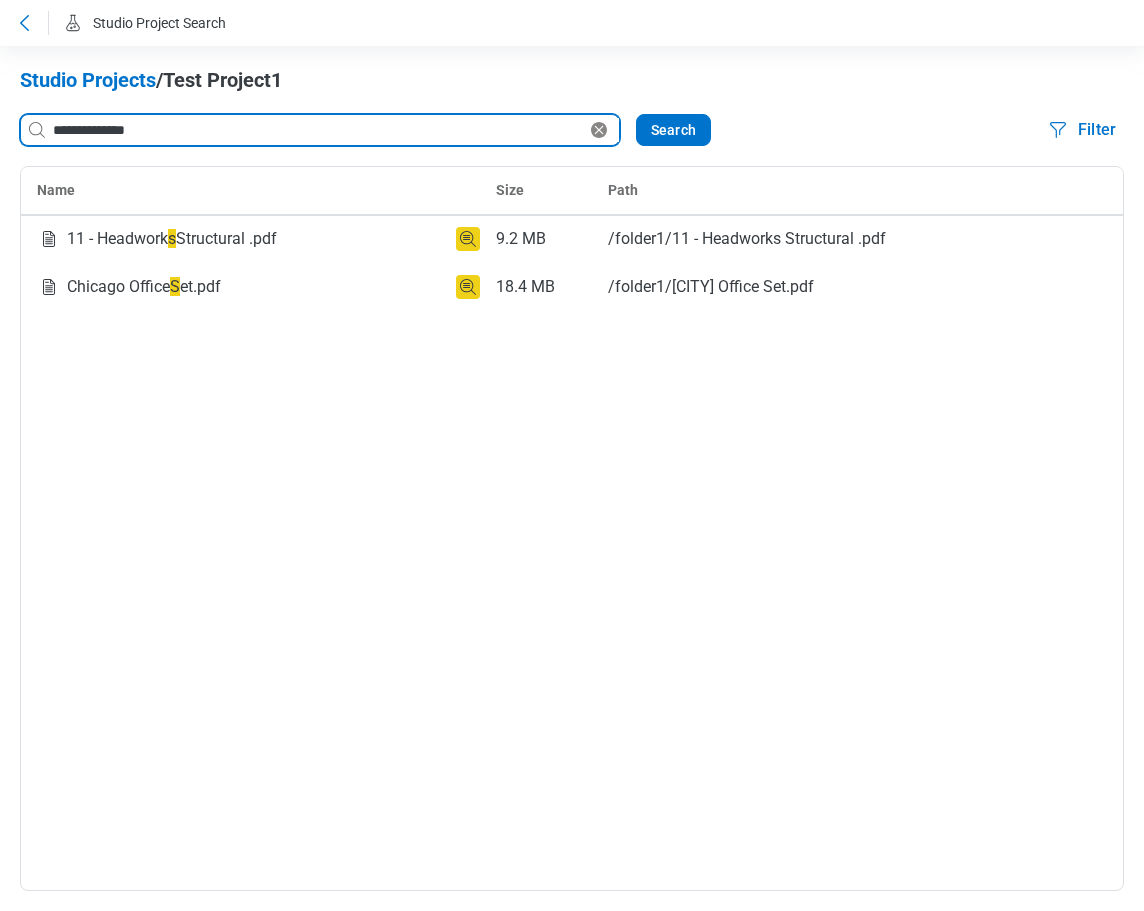 type on "**********" 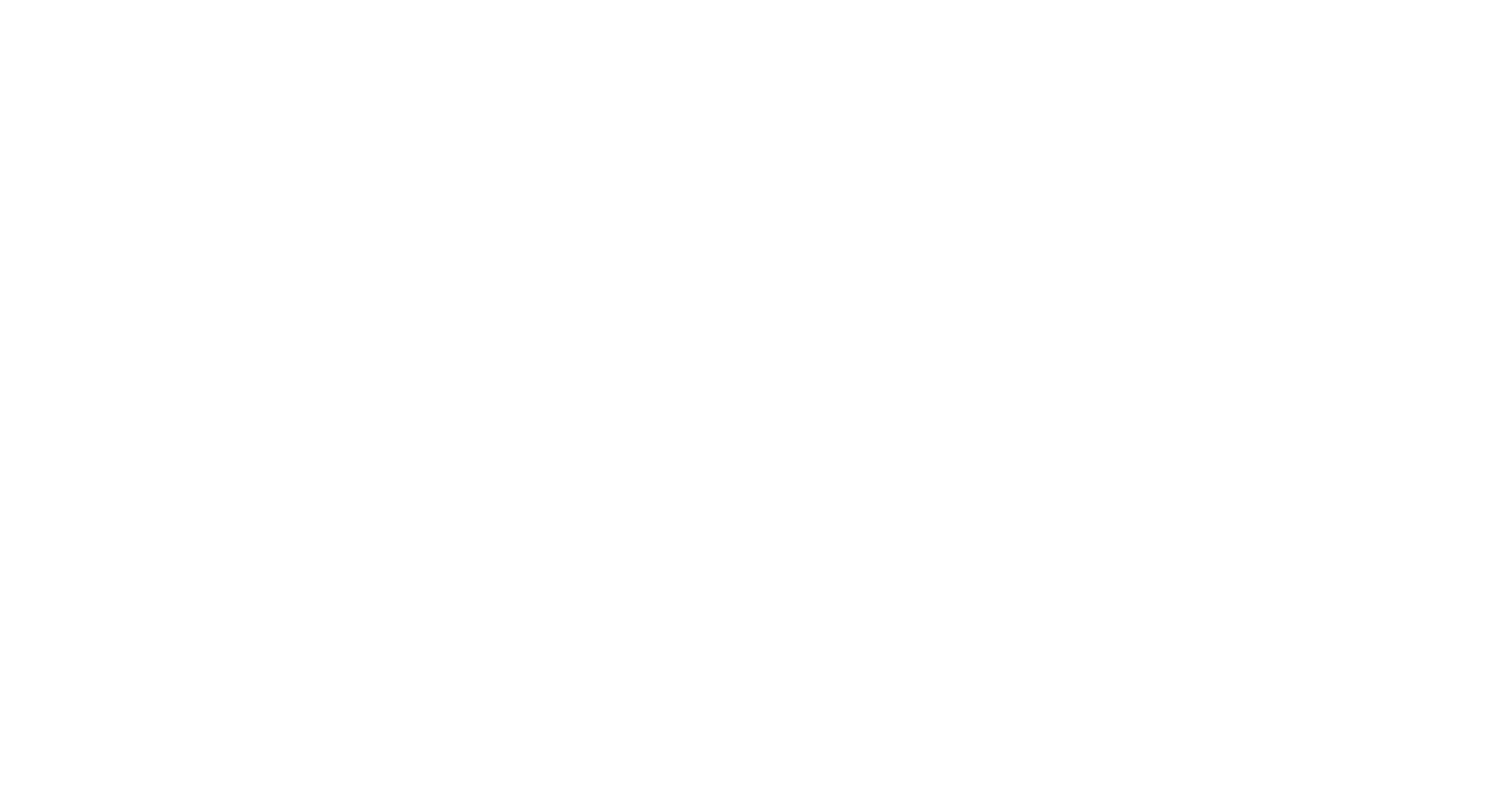 scroll, scrollTop: 0, scrollLeft: 0, axis: both 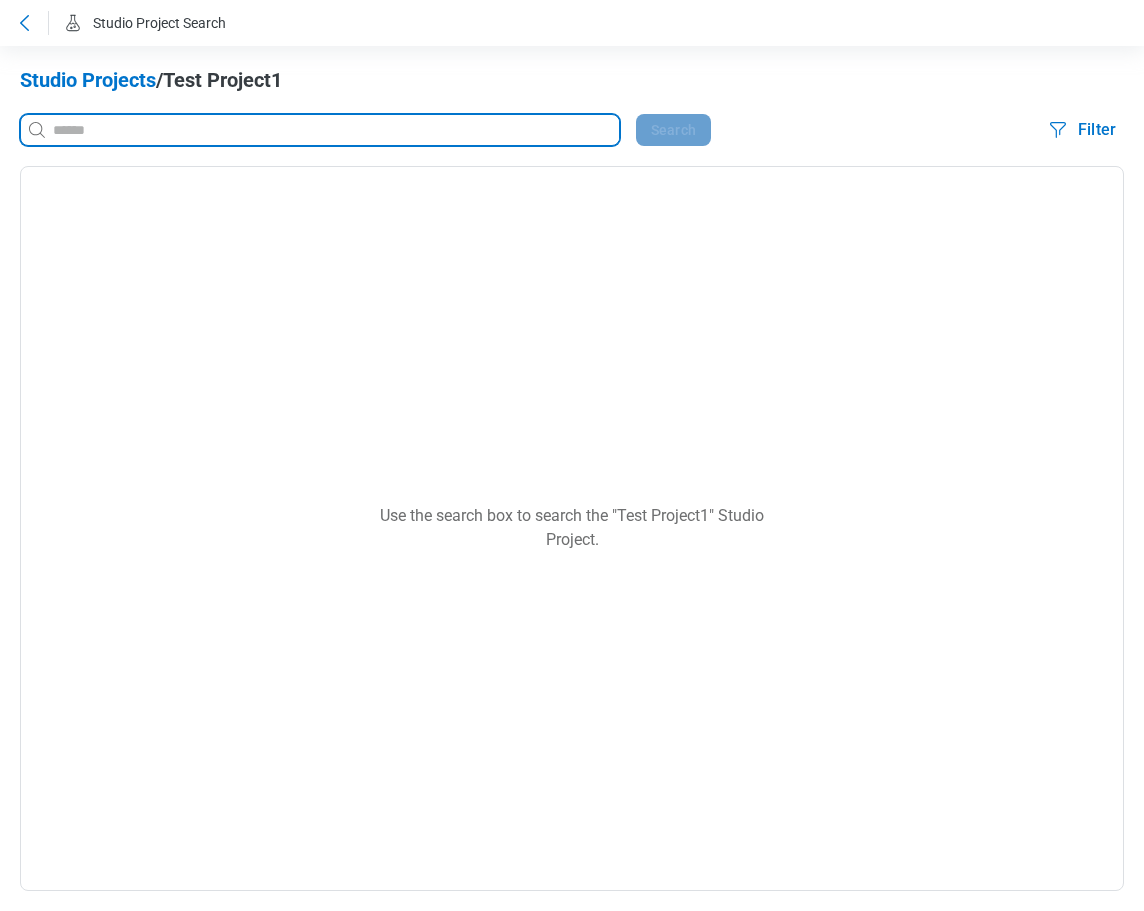 click at bounding box center [334, 130] 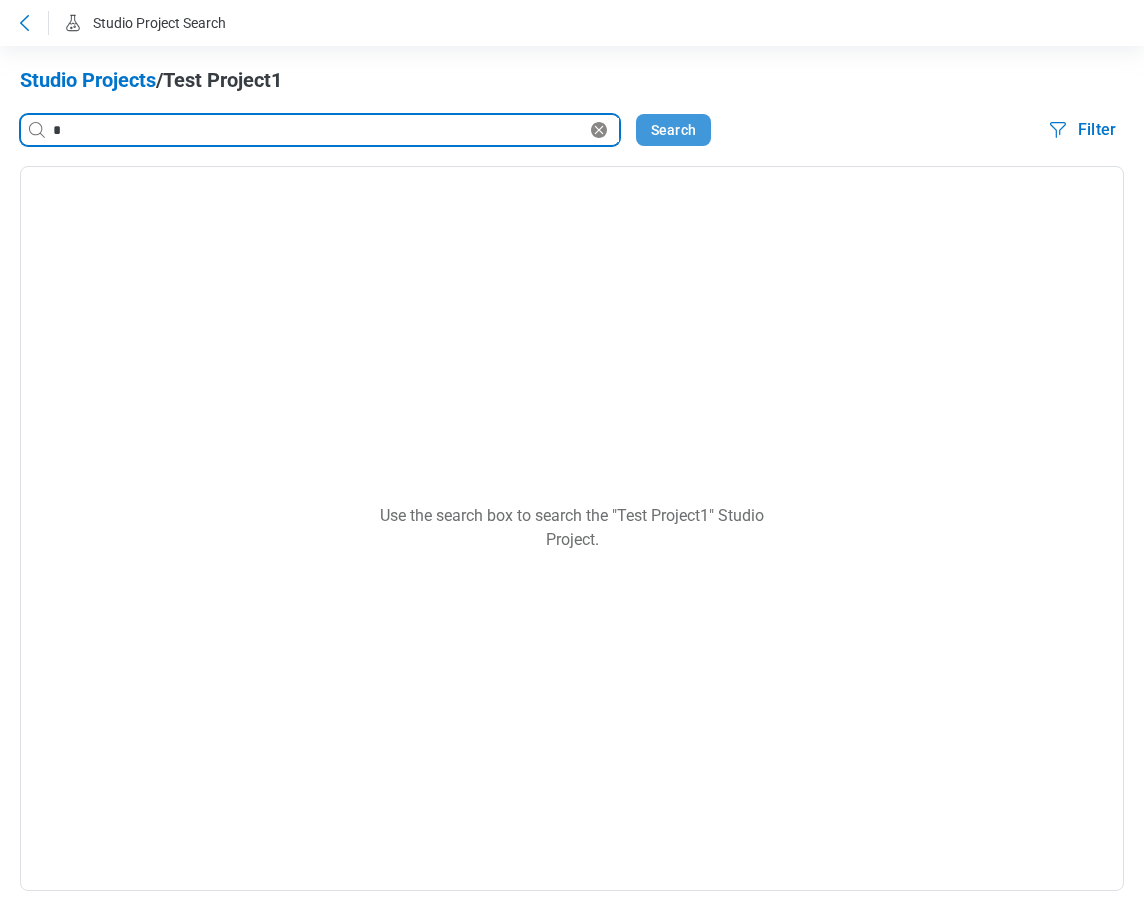 type on "*" 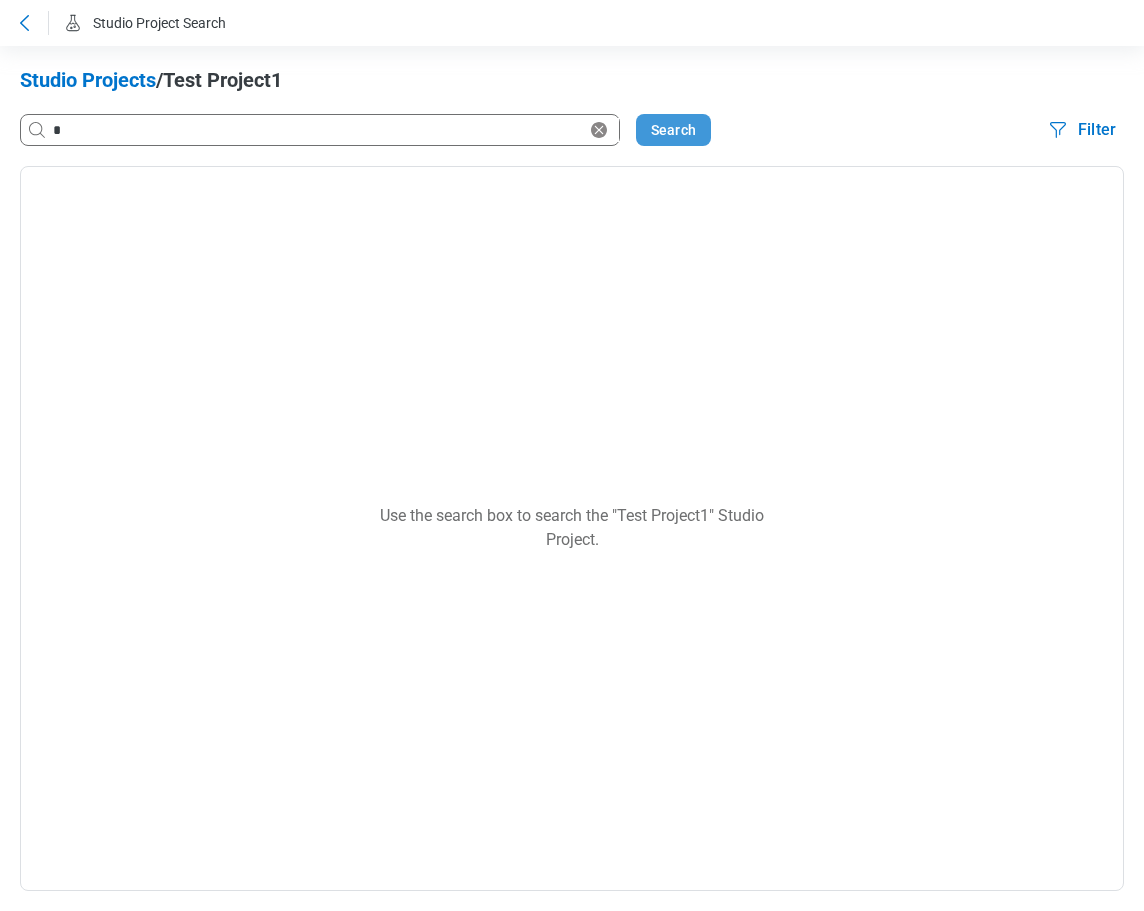 click on "Search" at bounding box center (673, 130) 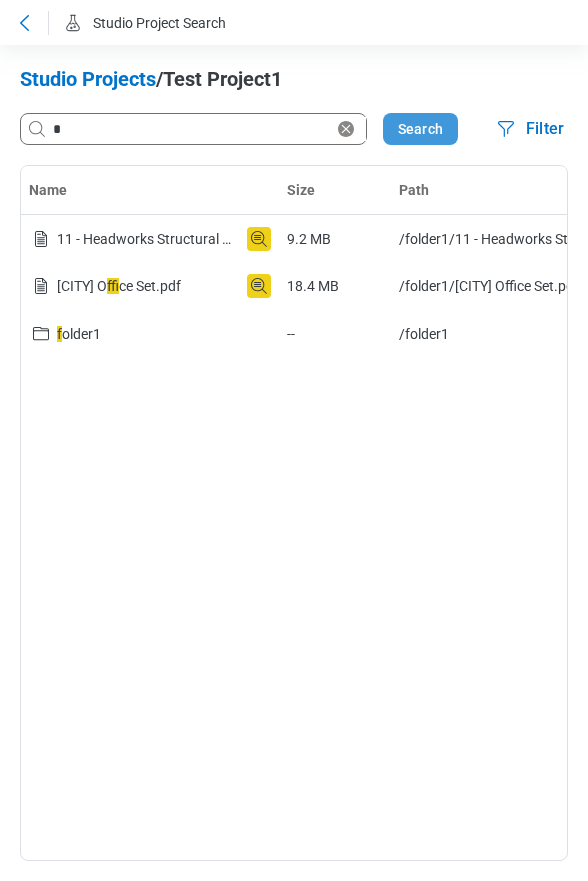 click on "Search" at bounding box center [420, 129] 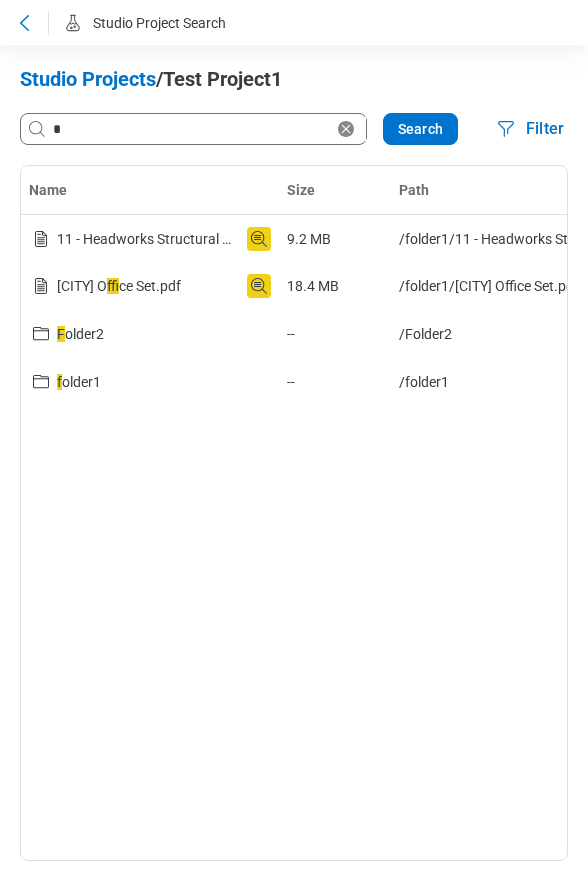 drag, startPoint x: 419, startPoint y: 133, endPoint x: 444, endPoint y: 159, distance: 36.069378 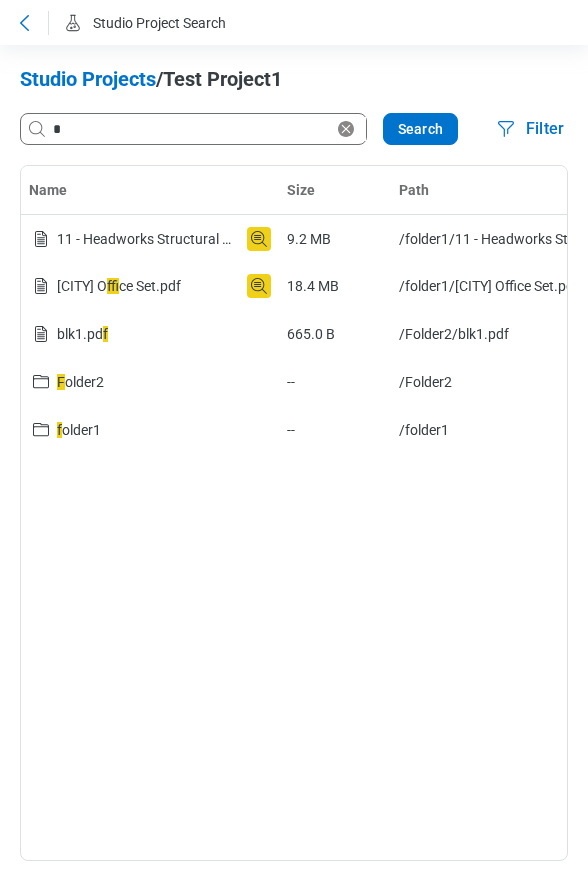 click on "Studio Projects  /  Test Project1 * Search Filter Name Size Path 11 - Headworks Structural .pd f 9.2 MB /folder1/11 - Headworks Structural .pdf Chicago O f fice Set.pdf 18.4 MB /folder1/Chicago Office Set.pdf blk1.pd f 665.0 B /Folder2/blk1.pdf F older2 -- /Folder2 f older1 -- /folder1" at bounding box center [294, 463] 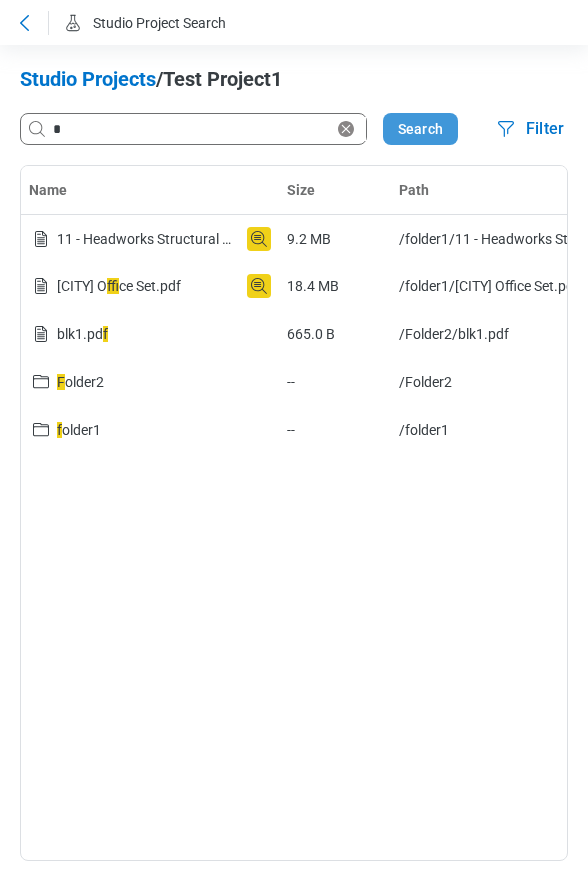 click on "Search" at bounding box center [420, 129] 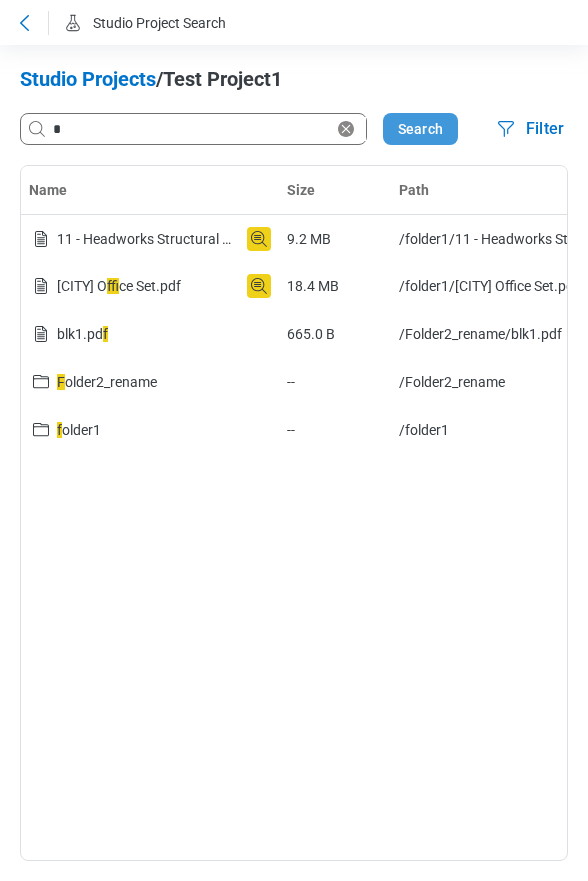 click on "Search" at bounding box center (420, 129) 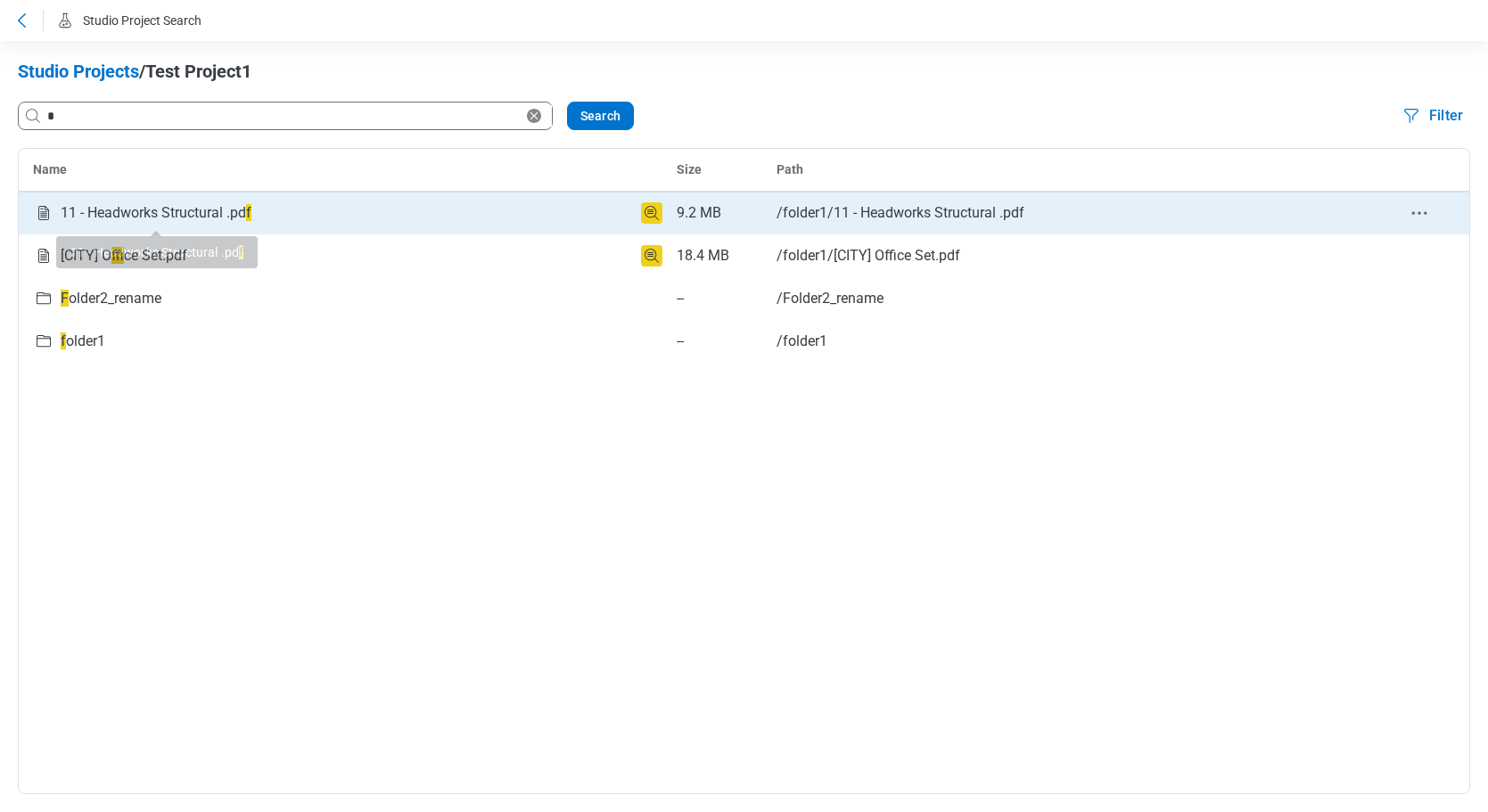 click on "11 - Headworks Structural .pd f" at bounding box center (156, 212) 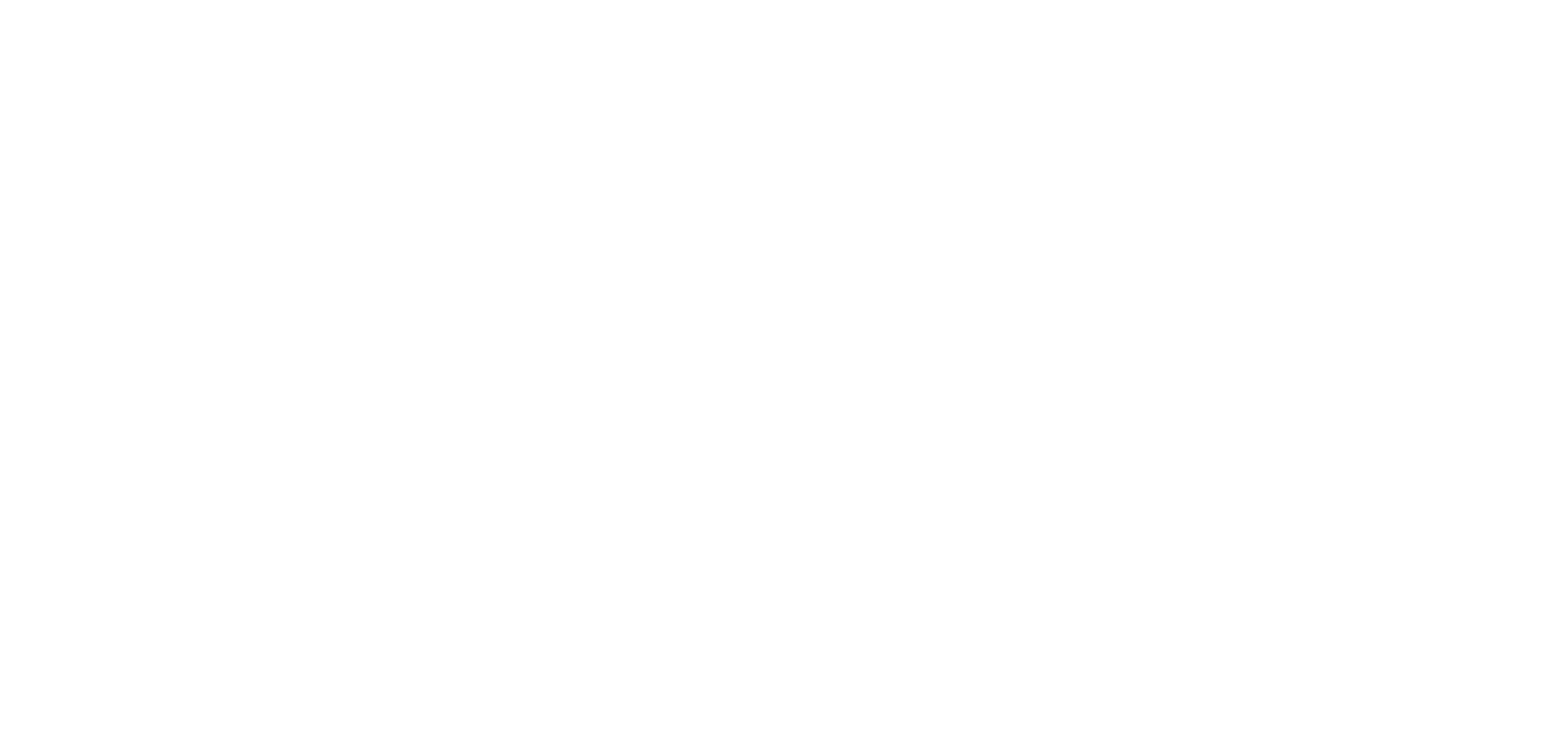scroll, scrollTop: 0, scrollLeft: 0, axis: both 